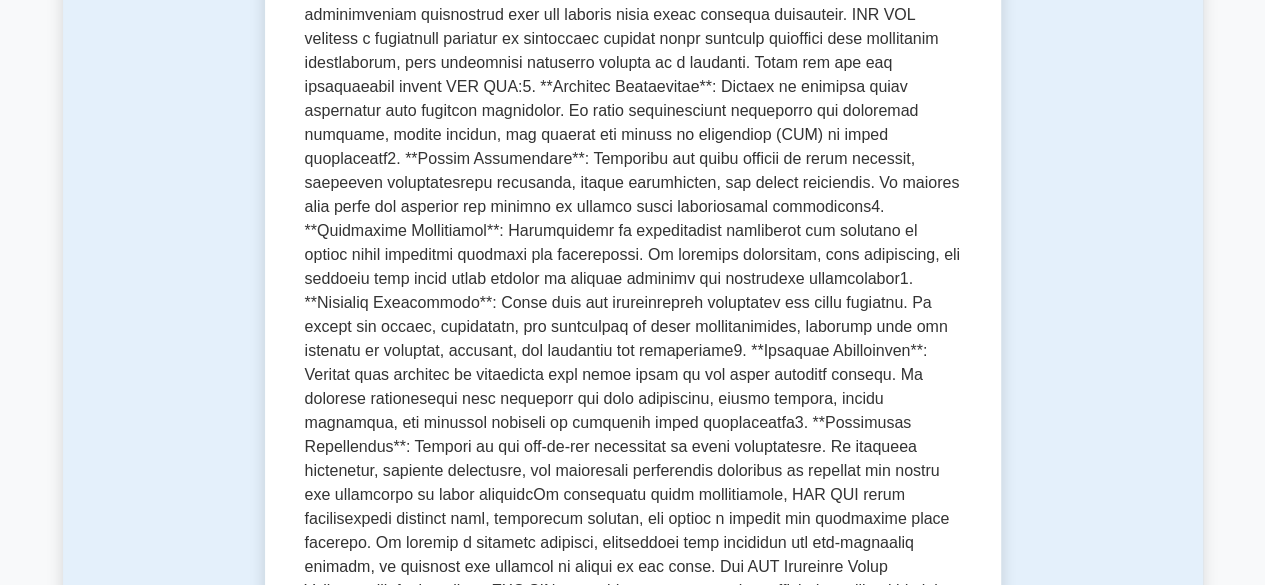 scroll, scrollTop: 0, scrollLeft: 0, axis: both 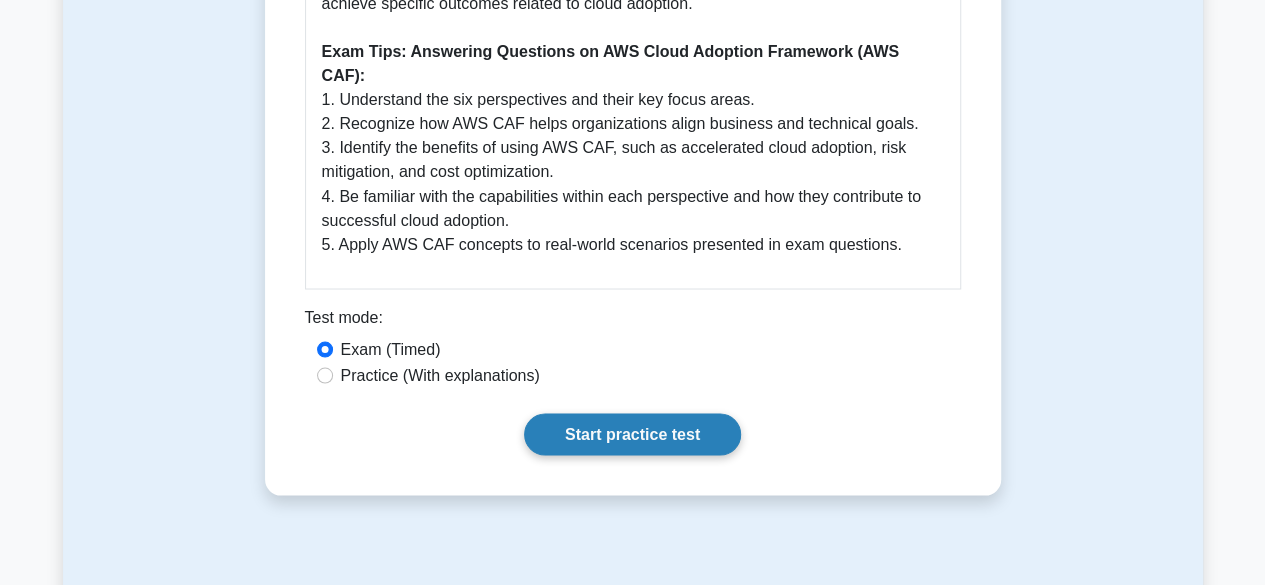 click on "Start practice test" at bounding box center (632, 434) 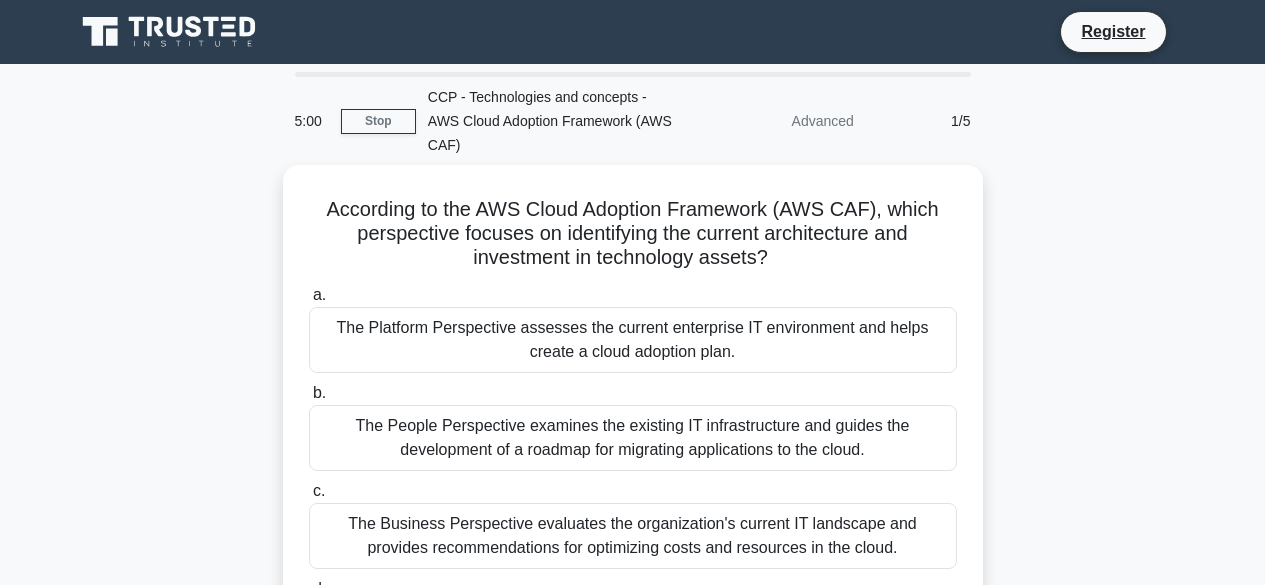 scroll, scrollTop: 0, scrollLeft: 0, axis: both 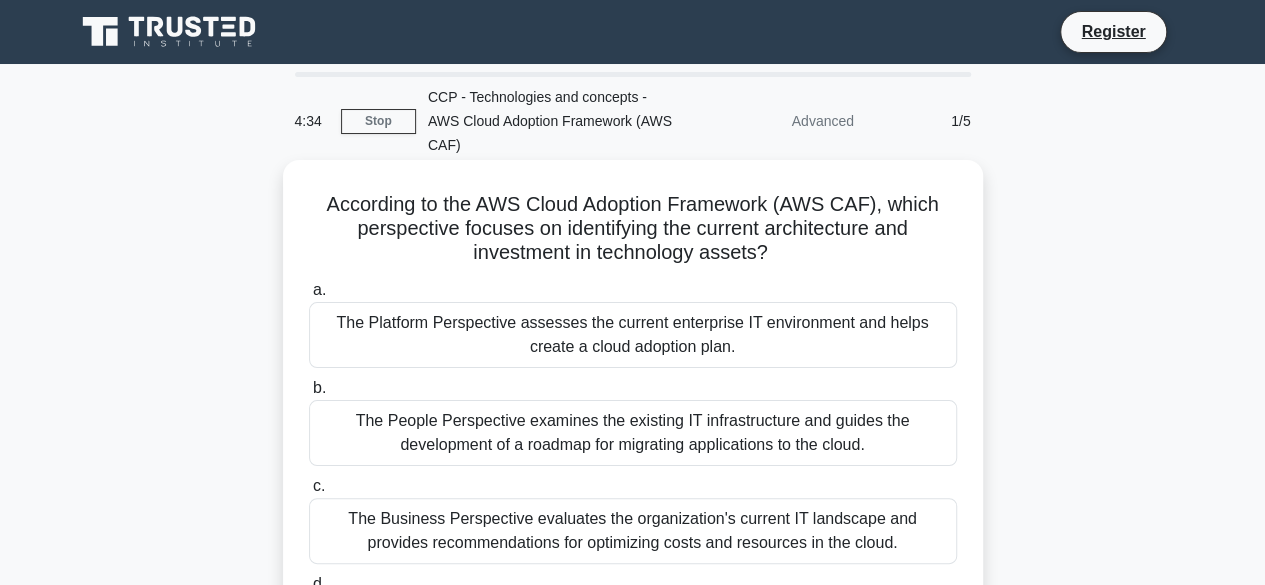 click on "The Platform Perspective assesses the current enterprise IT environment and helps create a cloud adoption plan." at bounding box center [633, 335] 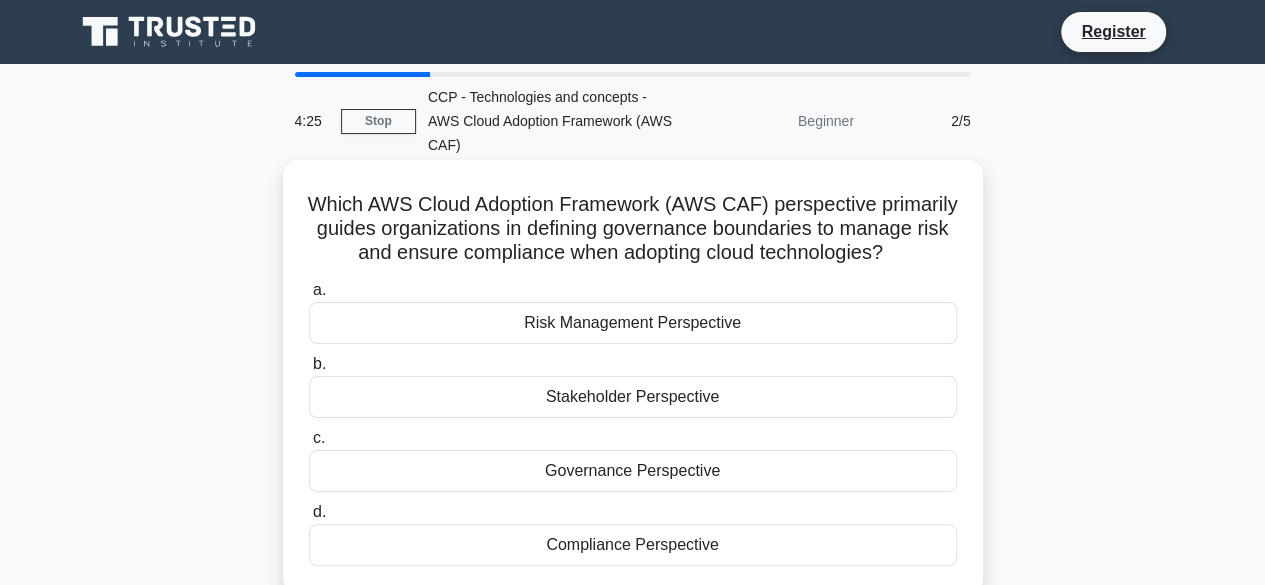 scroll, scrollTop: 100, scrollLeft: 0, axis: vertical 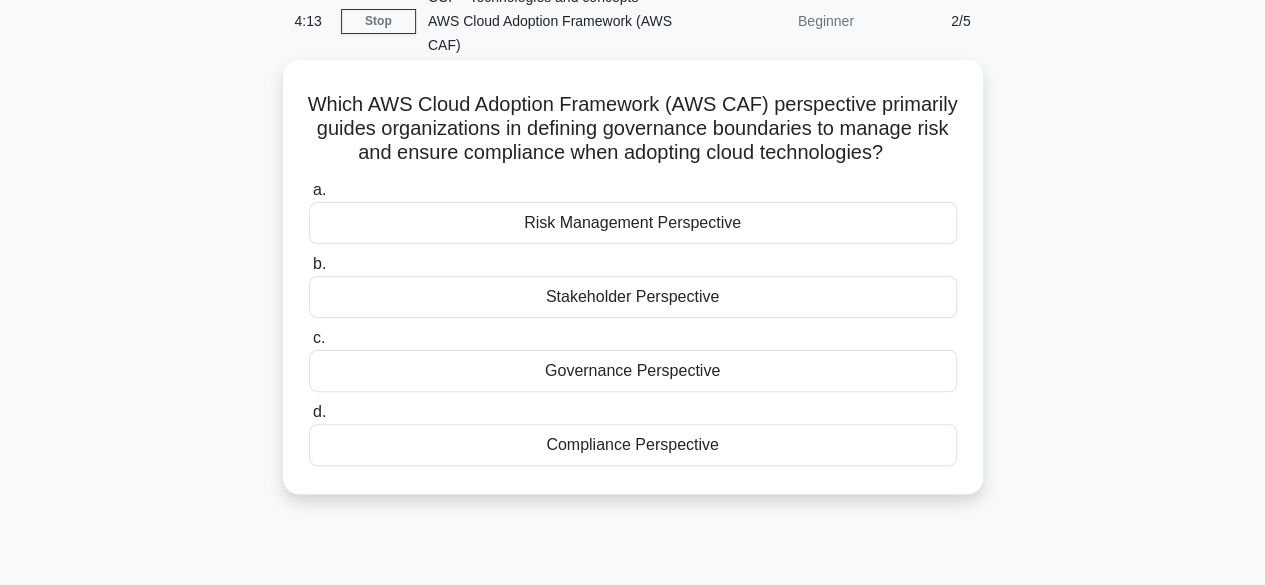 click on "Governance Perspective" at bounding box center (633, 371) 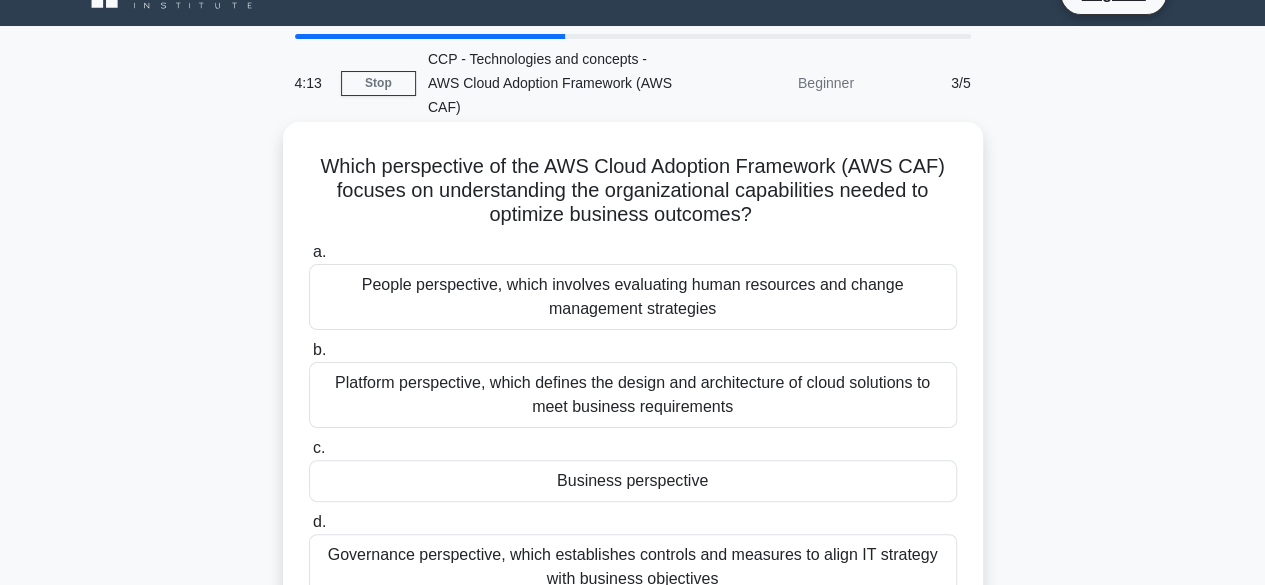 scroll, scrollTop: 0, scrollLeft: 0, axis: both 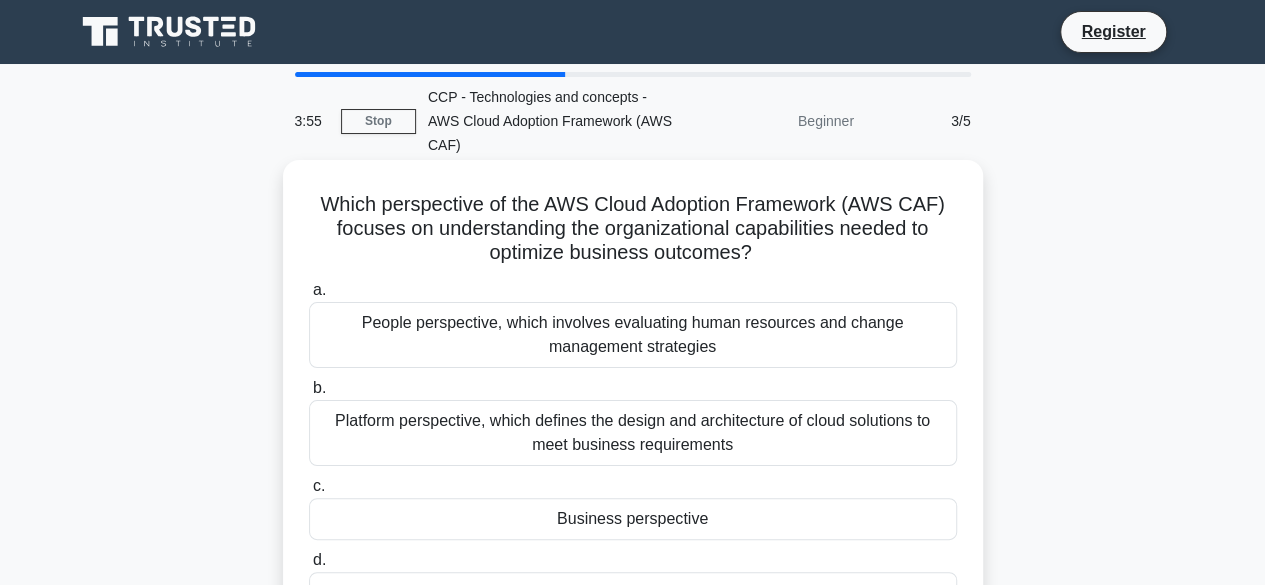 click on "People perspective, which involves evaluating human resources and change management strategies" at bounding box center (633, 335) 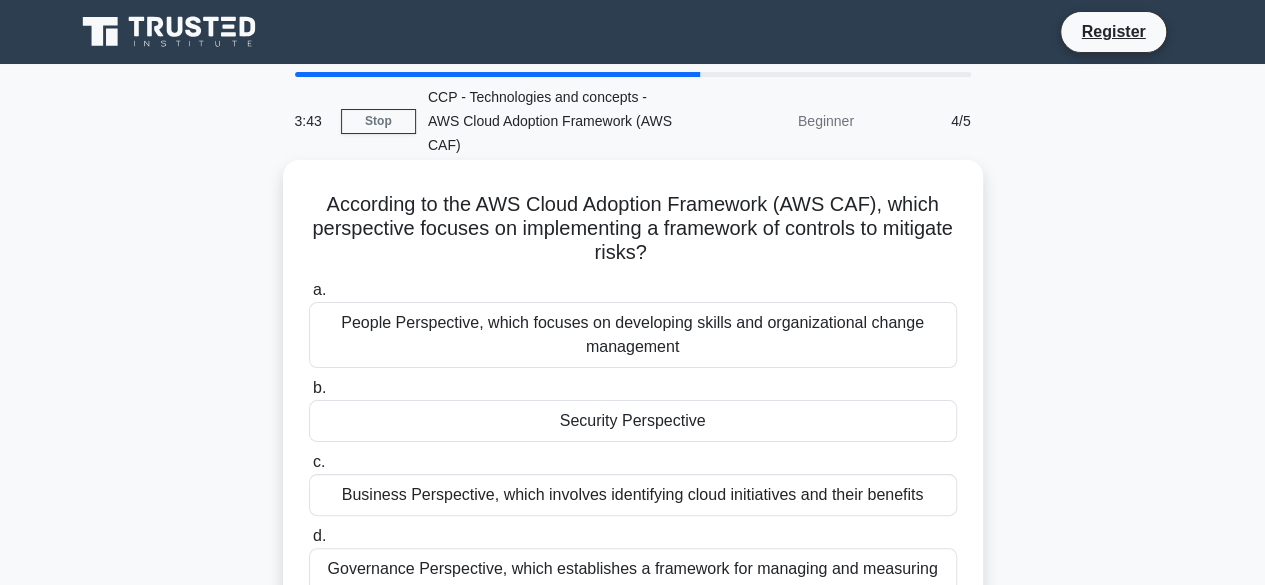 scroll, scrollTop: 200, scrollLeft: 0, axis: vertical 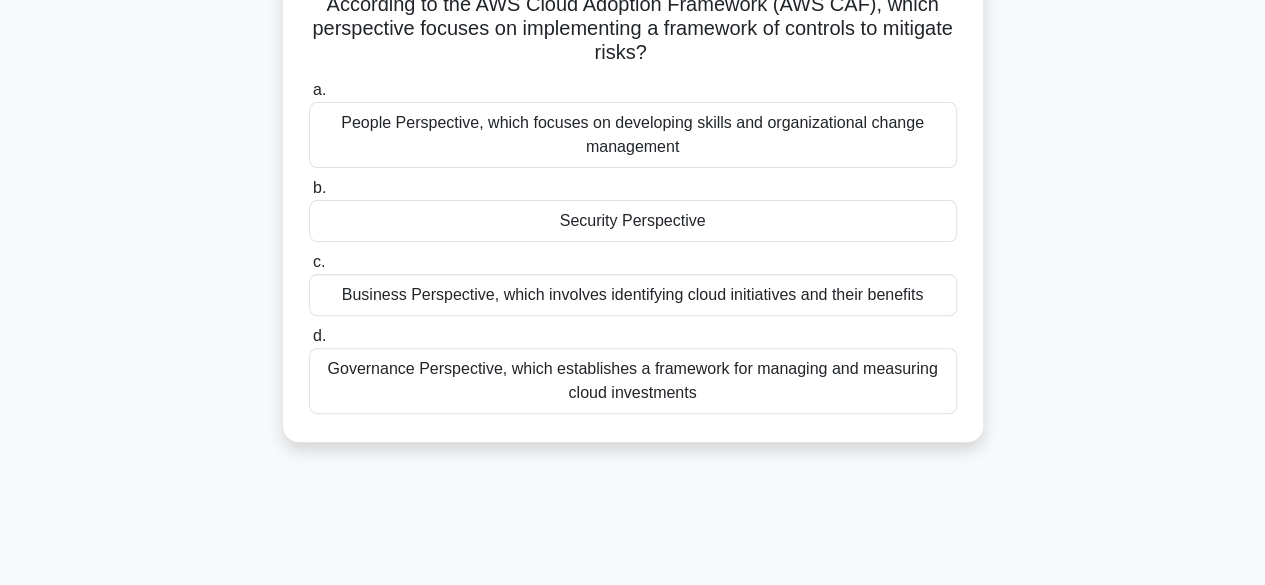 click on "Governance Perspective, which establishes a framework for managing and measuring cloud investments" at bounding box center (633, 381) 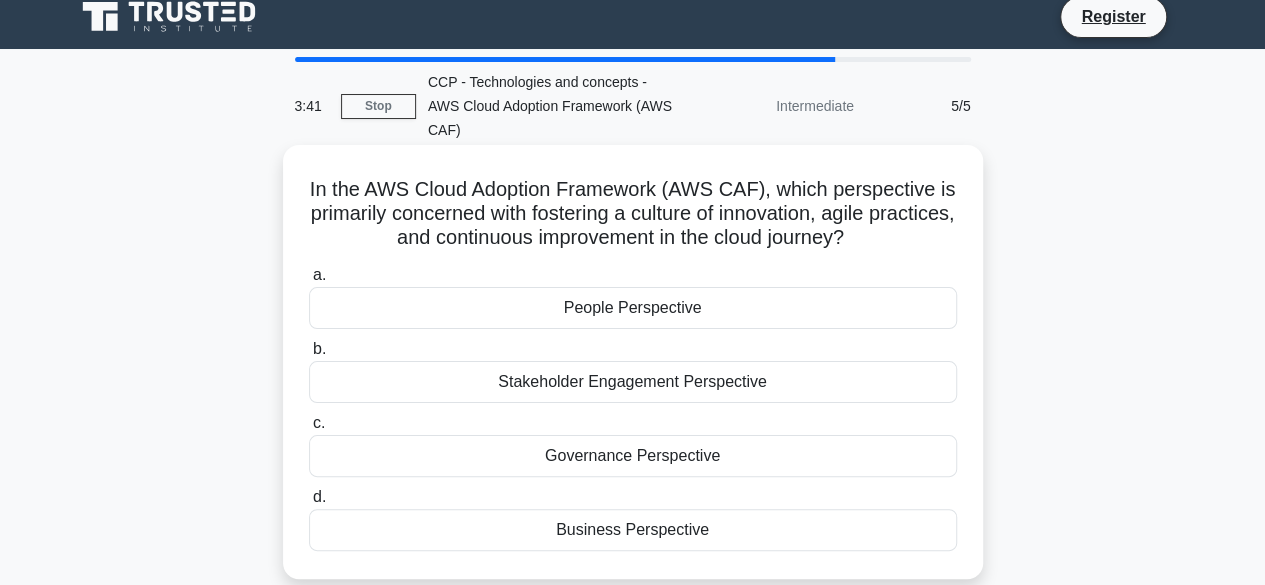 scroll, scrollTop: 0, scrollLeft: 0, axis: both 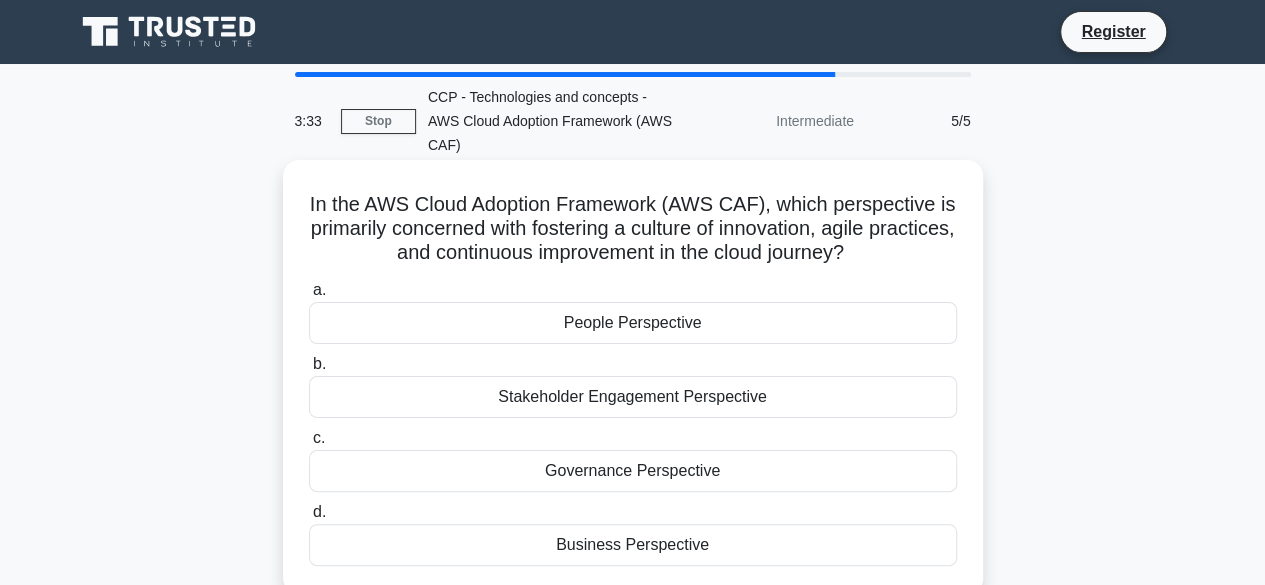 drag, startPoint x: 680, startPoint y: 301, endPoint x: 519, endPoint y: 327, distance: 163.08586 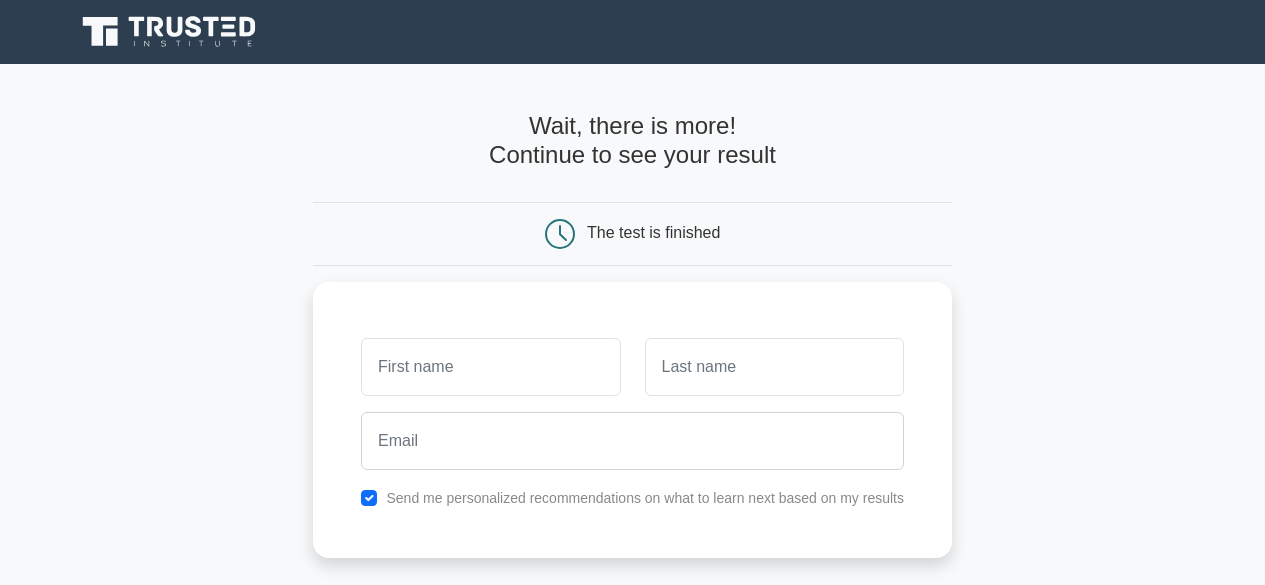 scroll, scrollTop: 0, scrollLeft: 0, axis: both 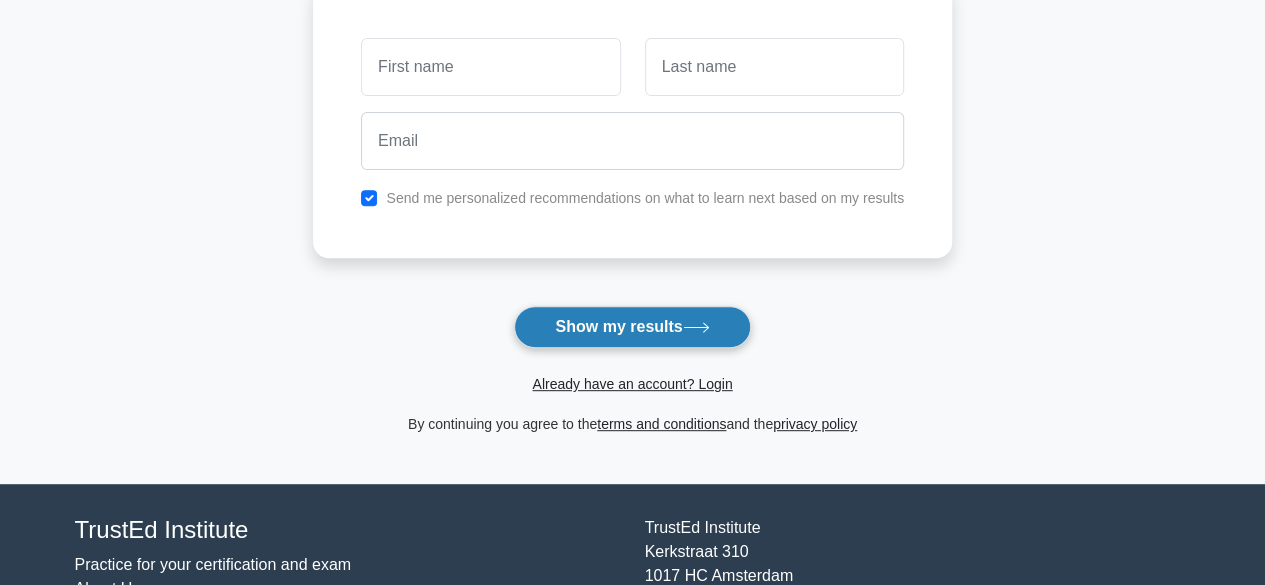 click on "Show my results" at bounding box center (632, 327) 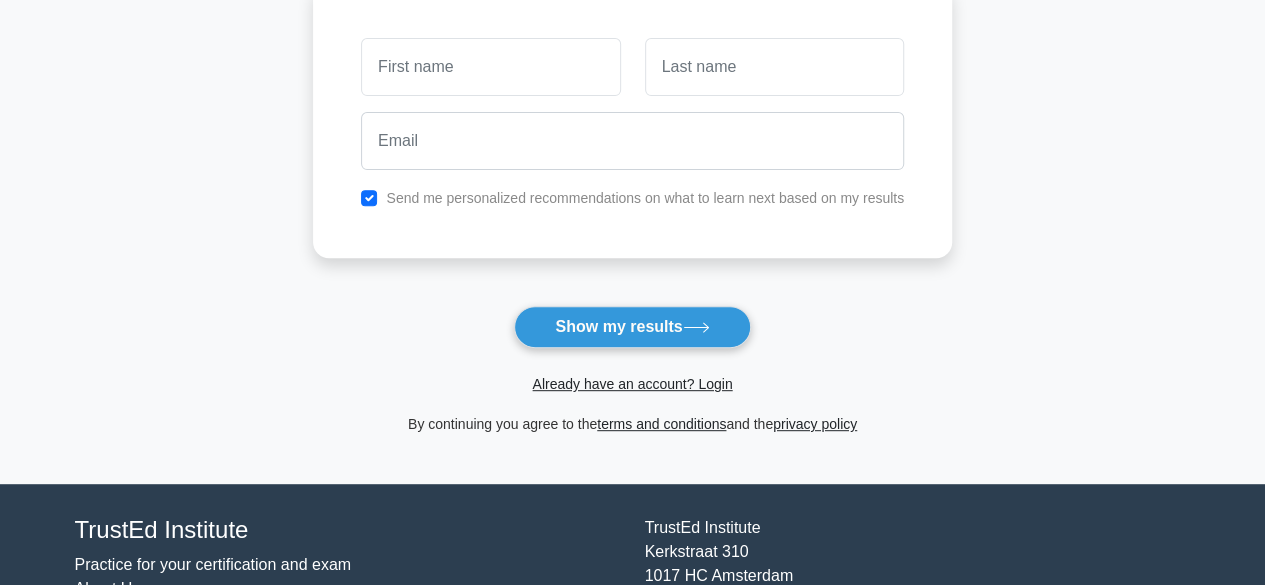 click on "Wait, there is more! Continue to see your result
The test is finished
and the" at bounding box center [632, 124] 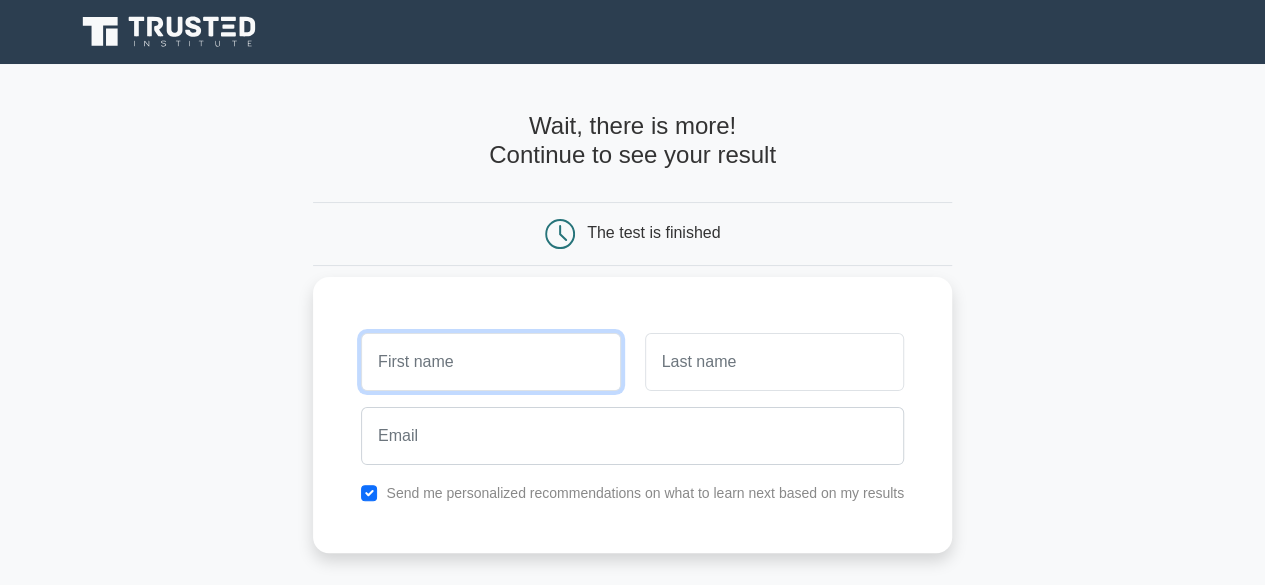 click at bounding box center (490, 362) 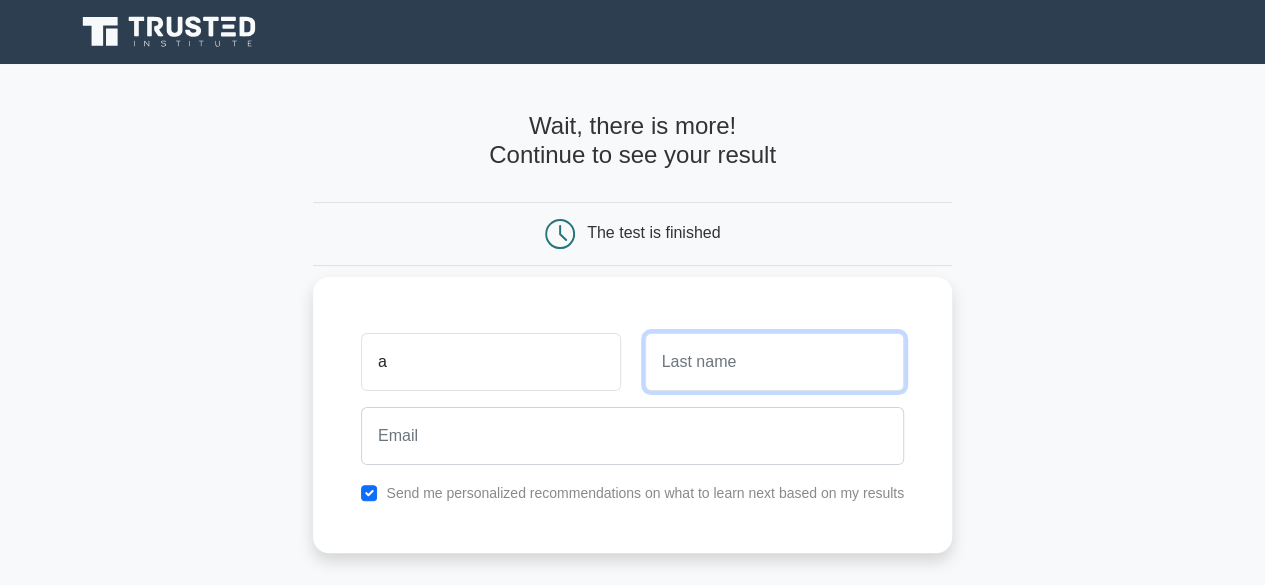 click at bounding box center (774, 362) 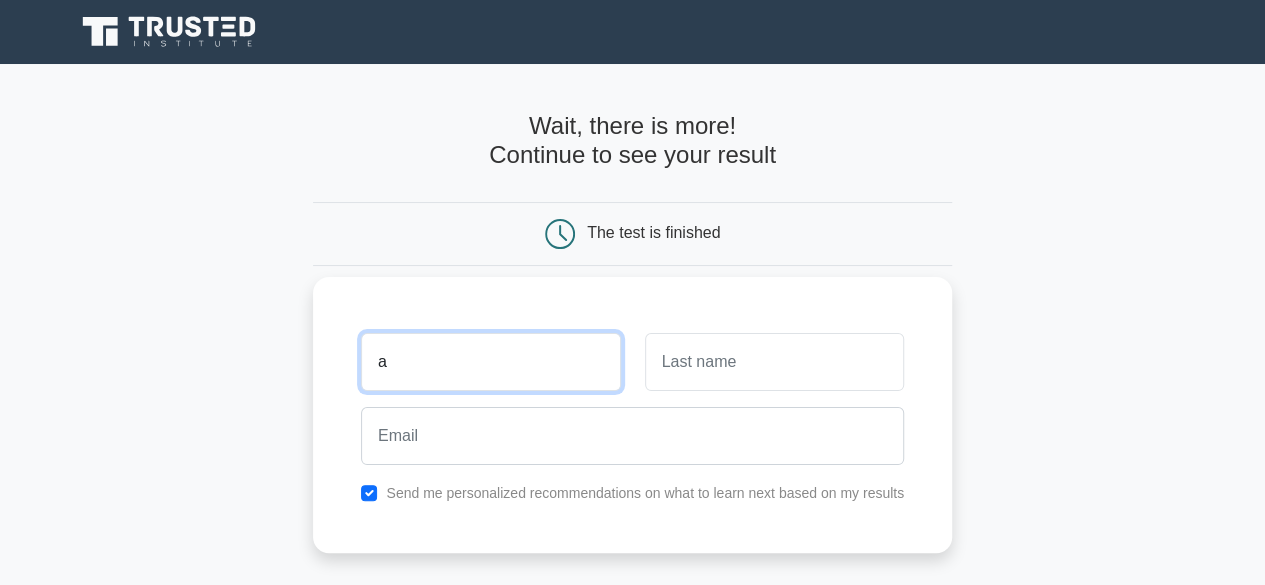 click on "a" at bounding box center [490, 362] 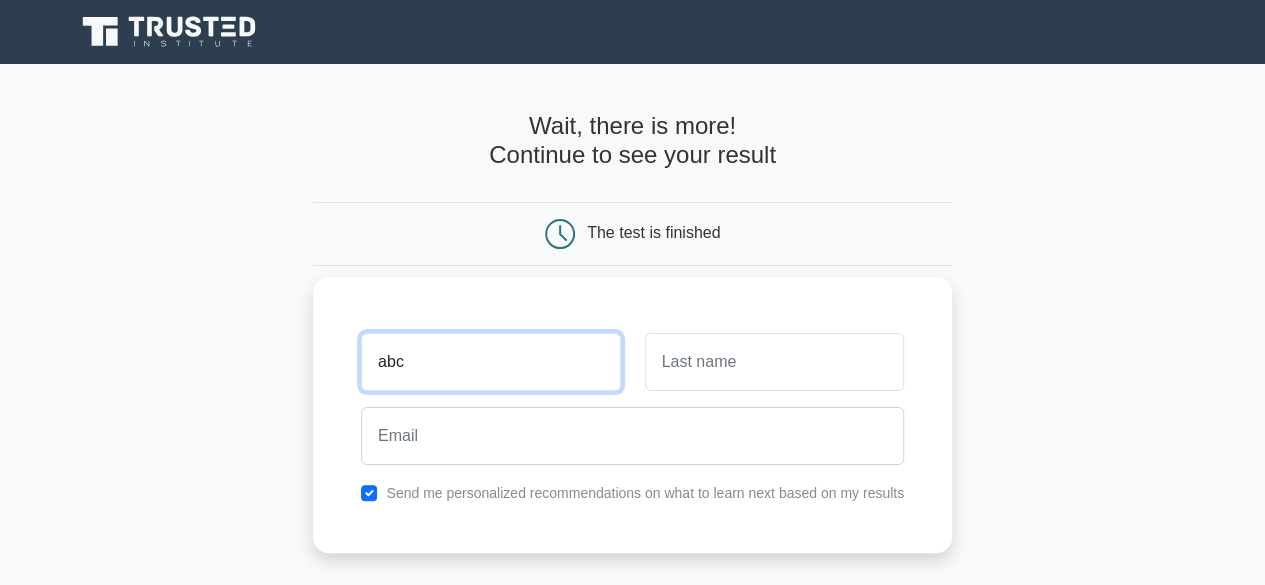 type on "abc" 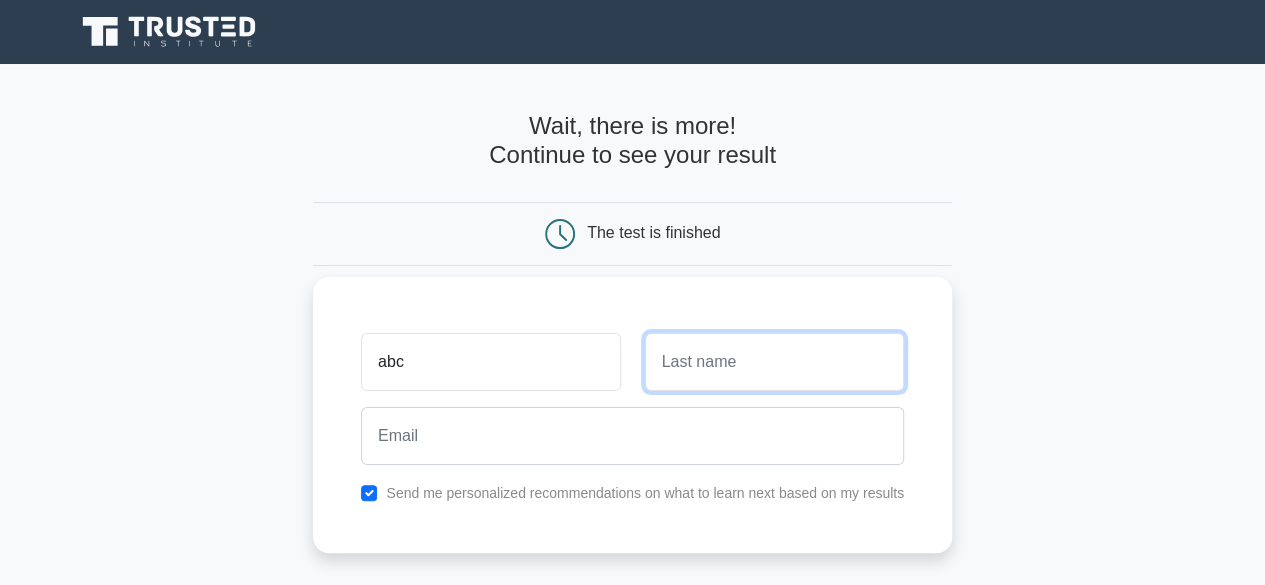 click at bounding box center [774, 362] 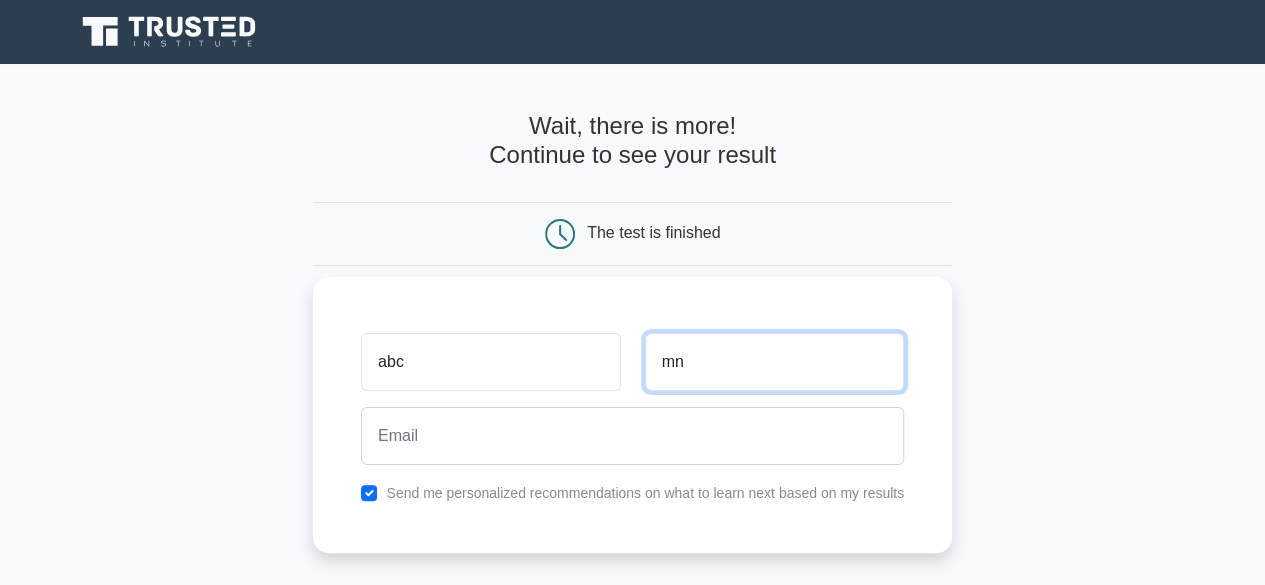 type on "mn" 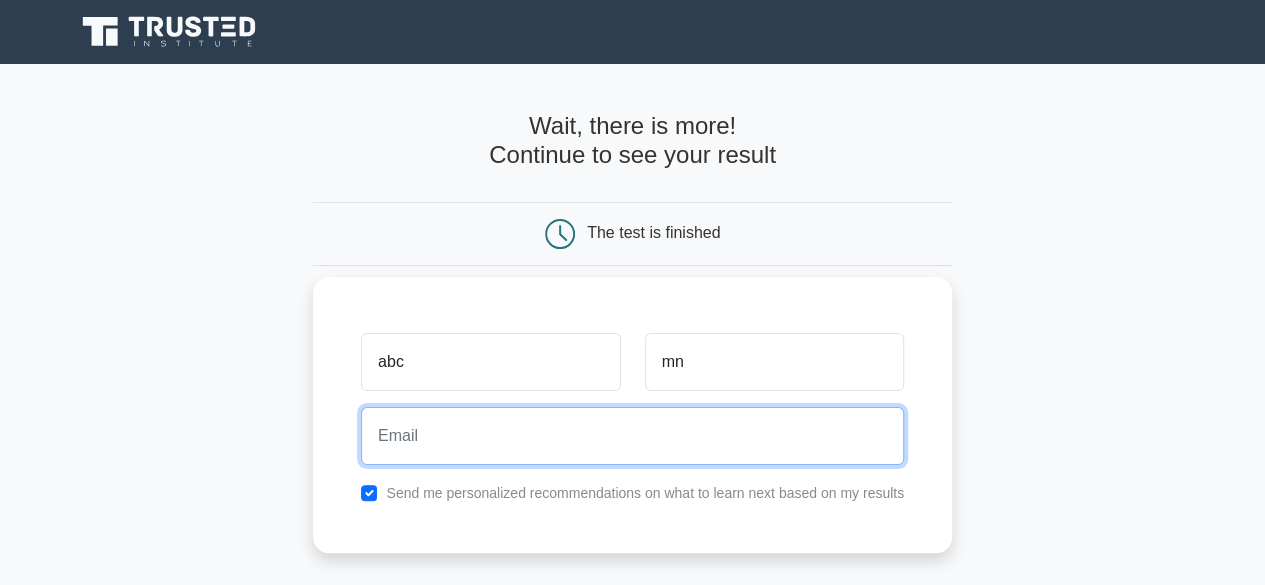 click at bounding box center (632, 436) 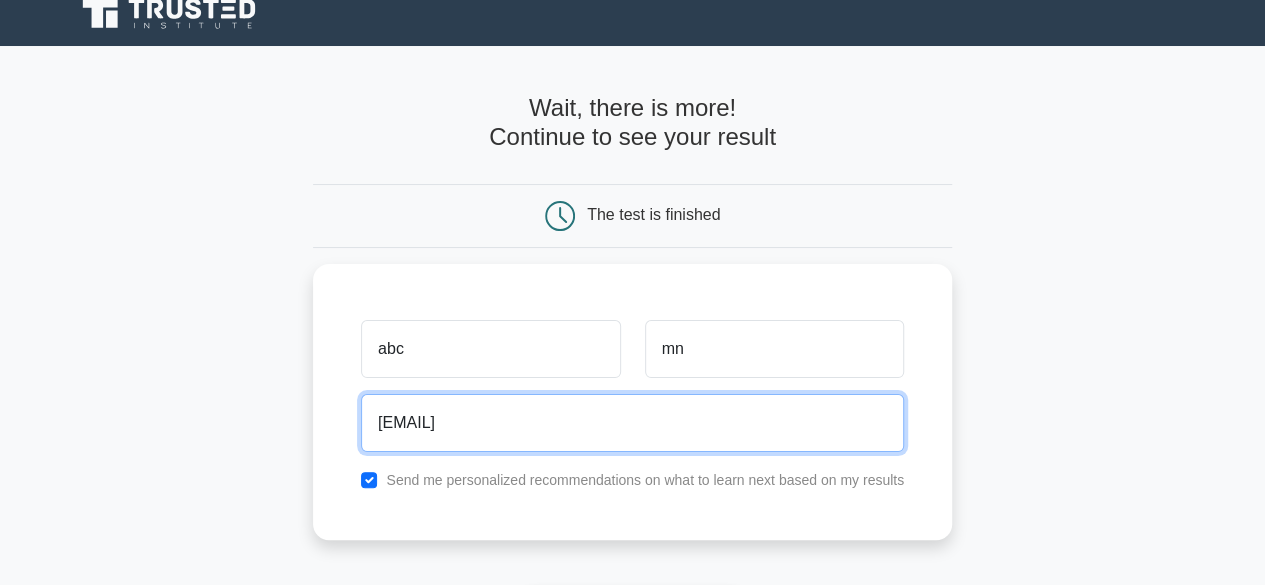 scroll, scrollTop: 200, scrollLeft: 0, axis: vertical 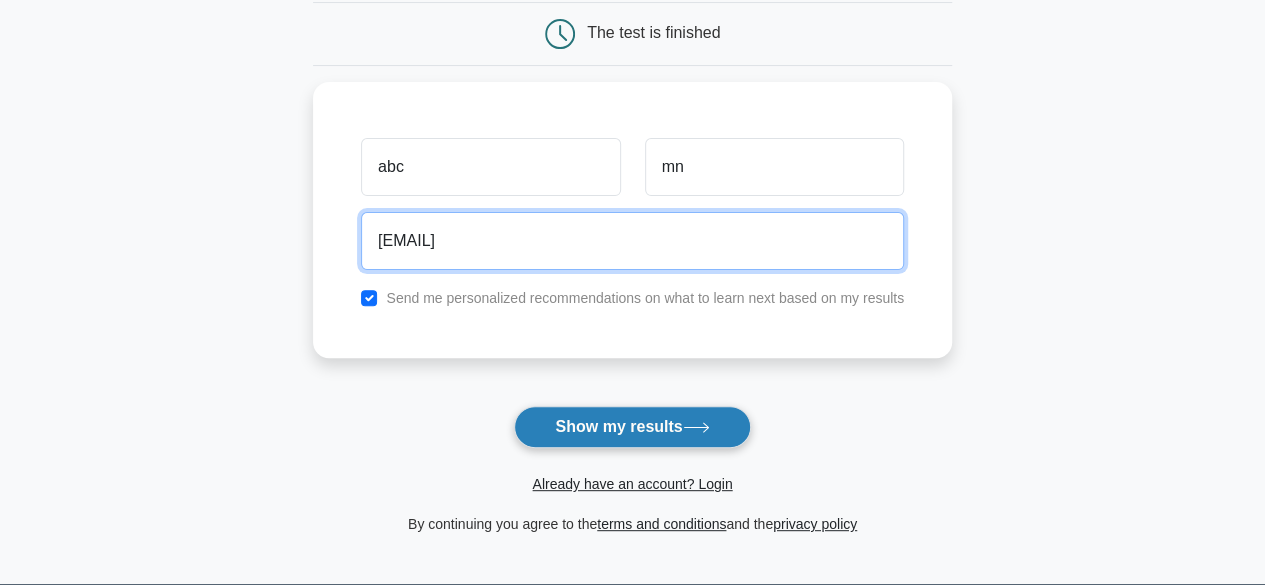 type on "a@b.com" 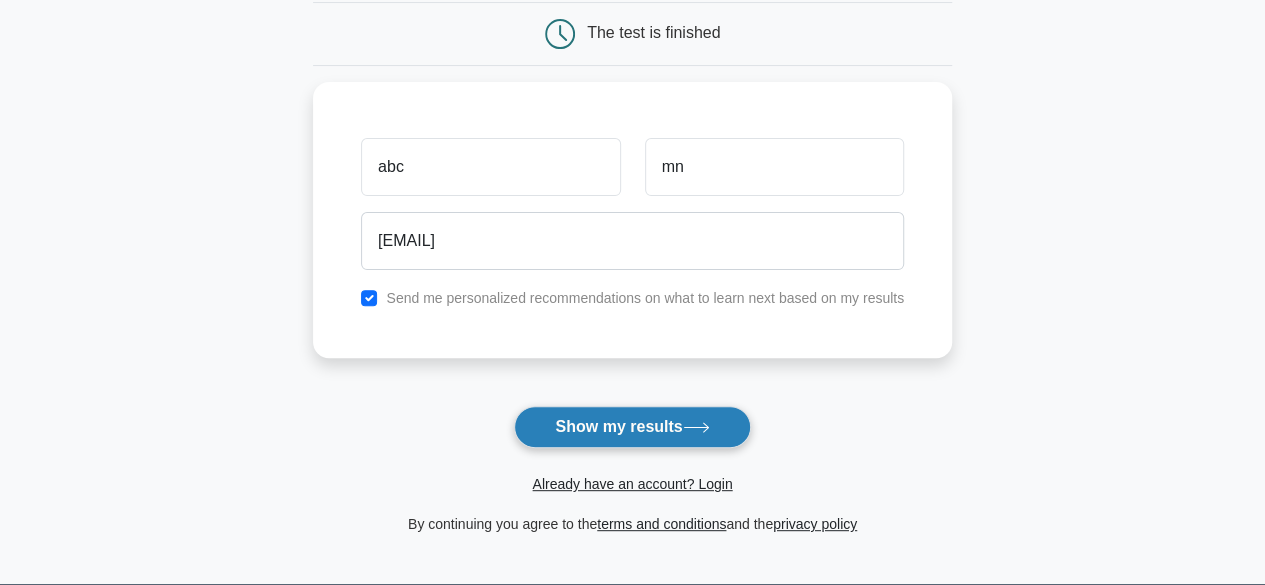 click on "Show my results" at bounding box center (632, 427) 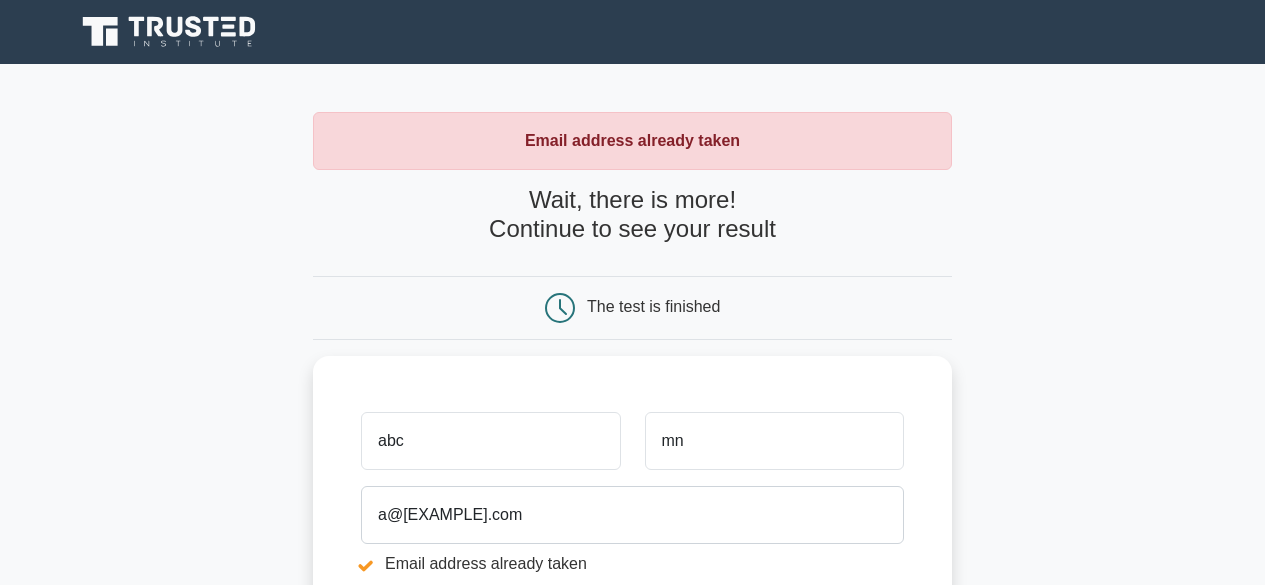 scroll, scrollTop: 0, scrollLeft: 0, axis: both 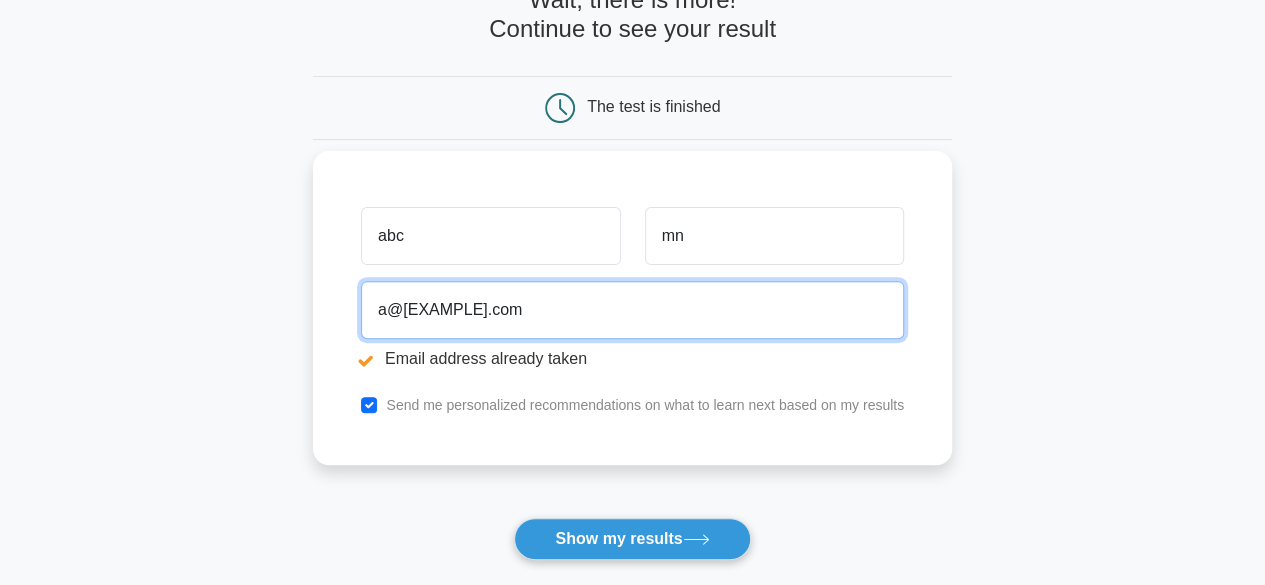 click on "a@b.com" at bounding box center (632, 310) 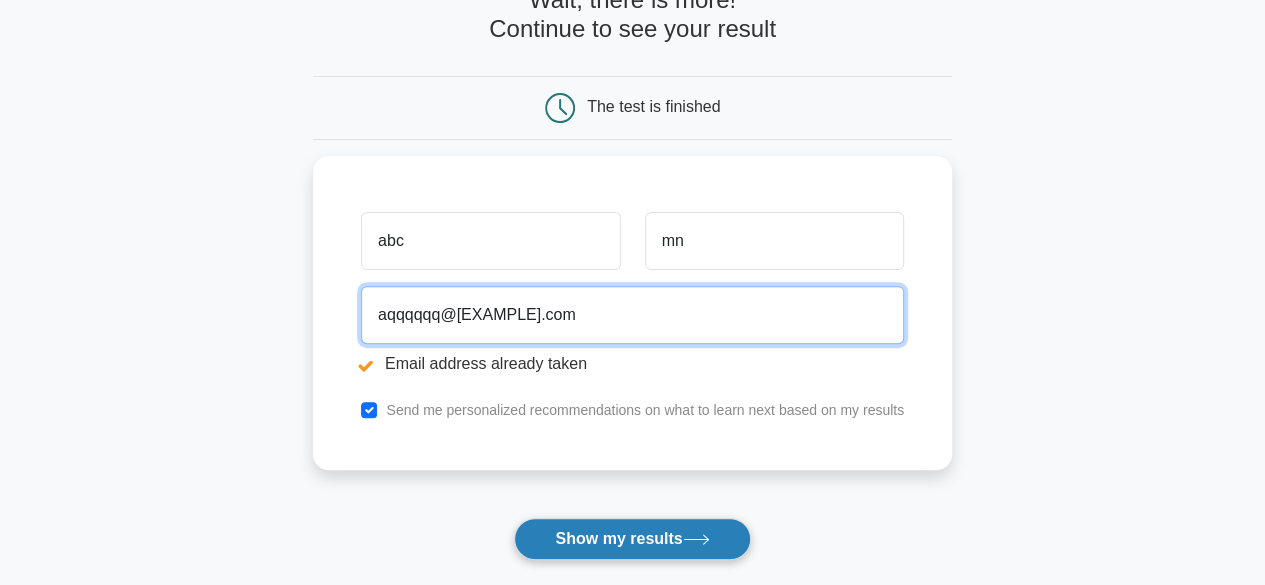 type on "aqqqqqq@b.com" 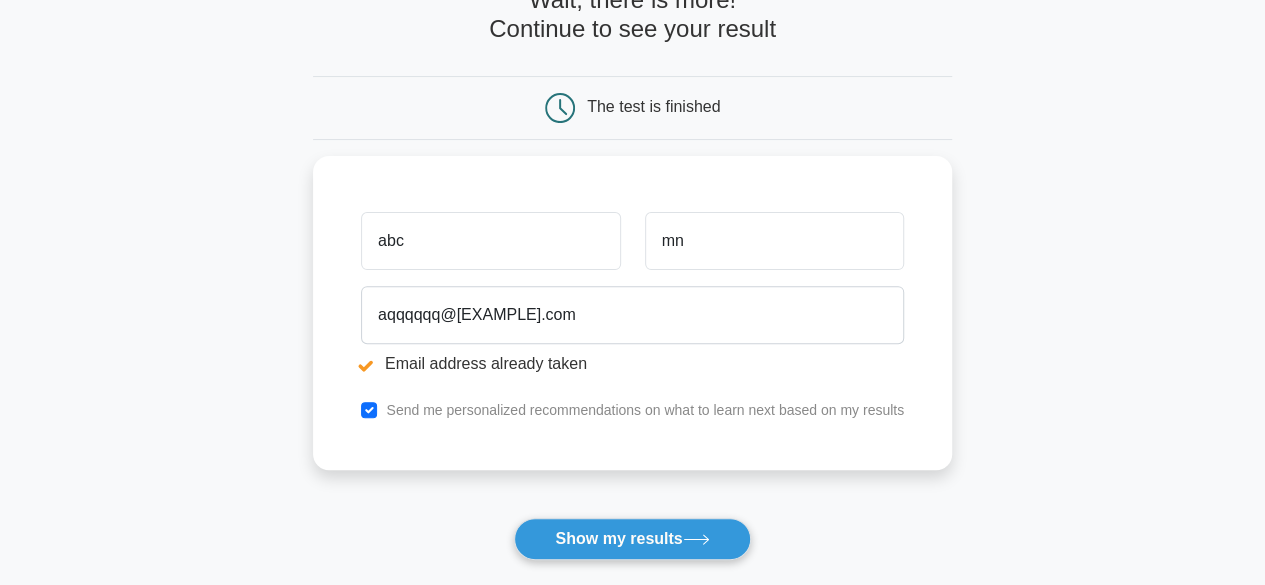 drag, startPoint x: 634, startPoint y: 535, endPoint x: 782, endPoint y: 473, distance: 160.46184 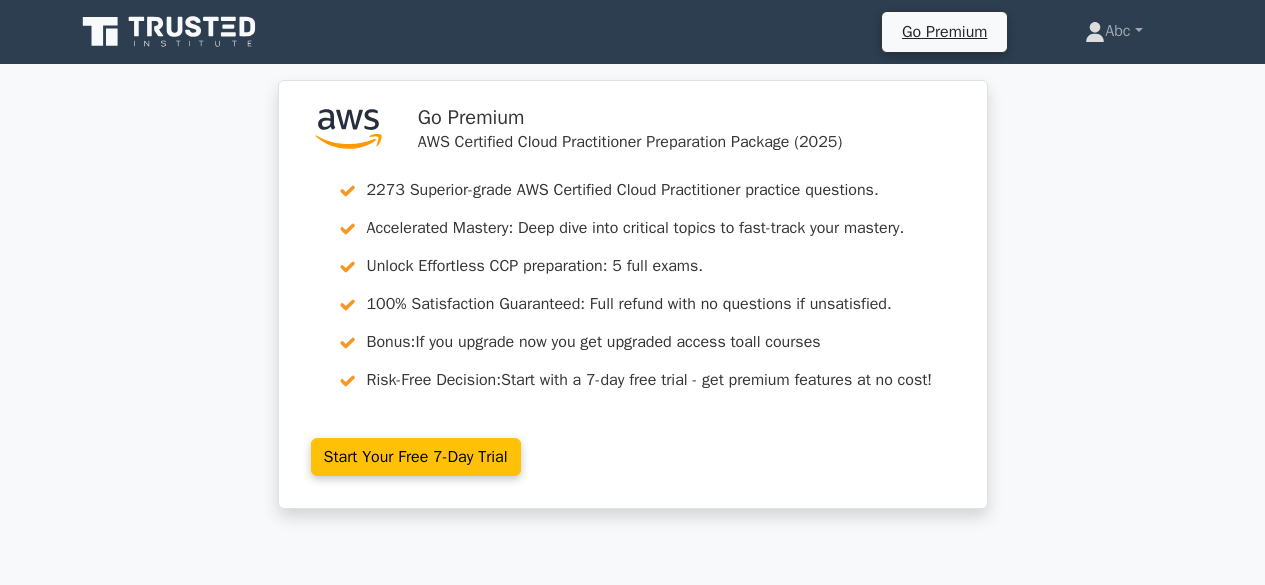 scroll, scrollTop: 0, scrollLeft: 0, axis: both 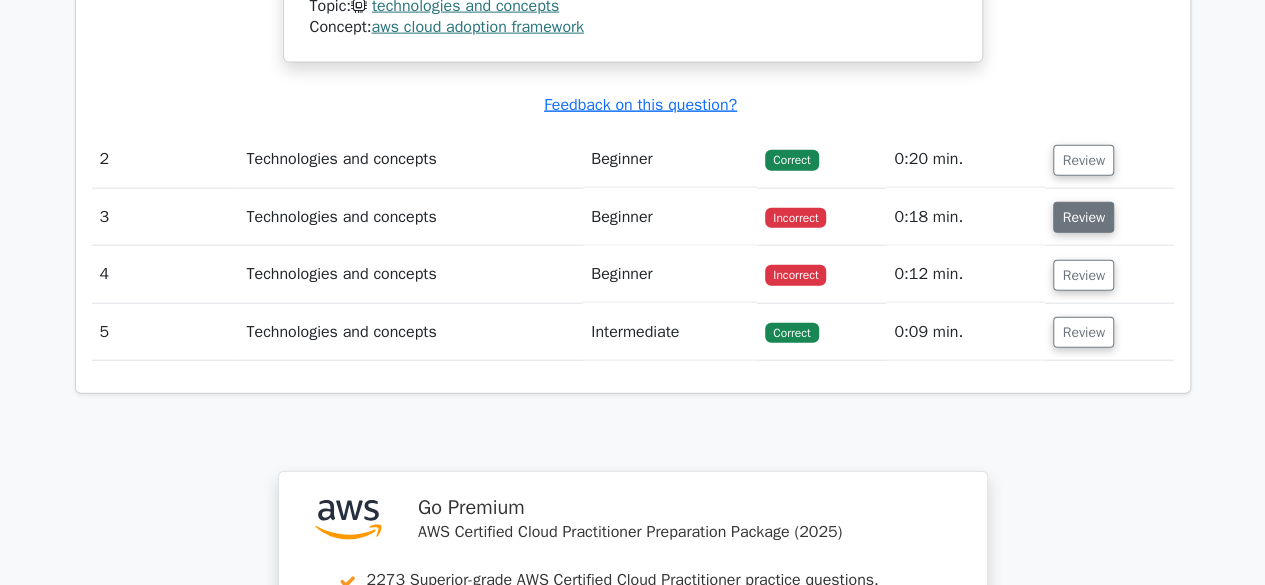 click on "Review" at bounding box center [1083, 217] 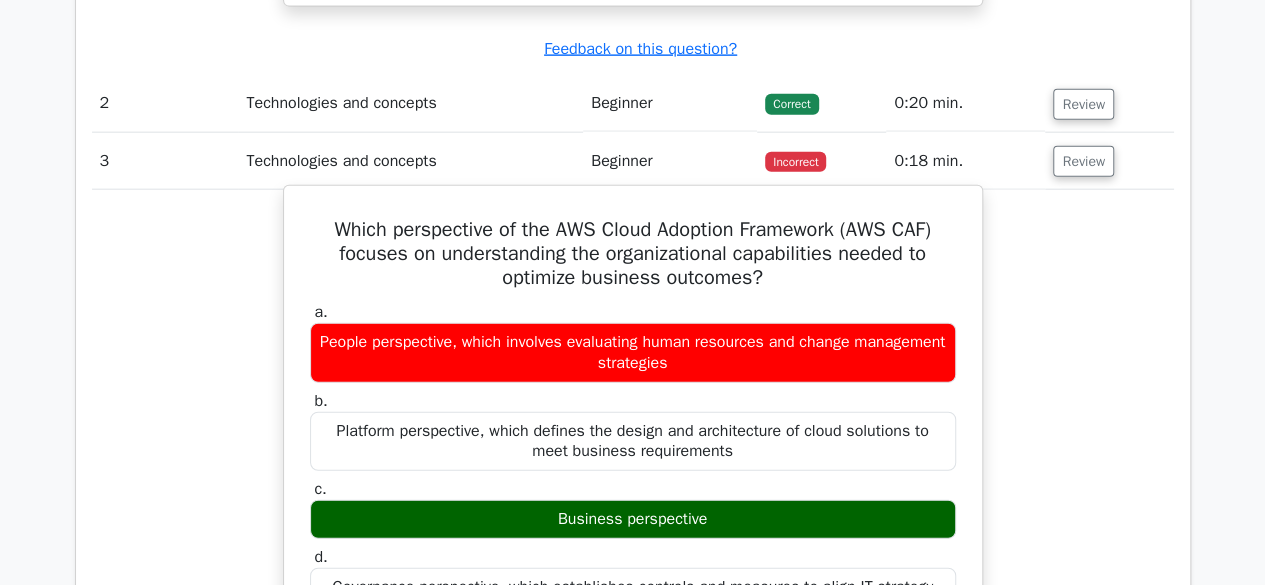 scroll, scrollTop: 2400, scrollLeft: 0, axis: vertical 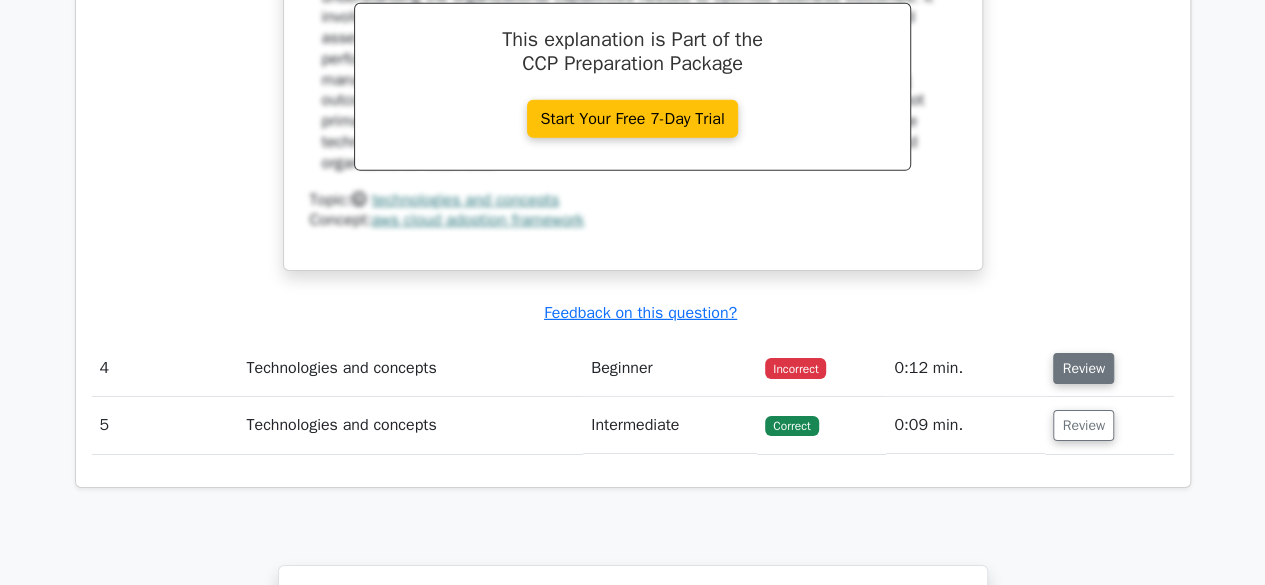 click on "Review" at bounding box center [1083, 368] 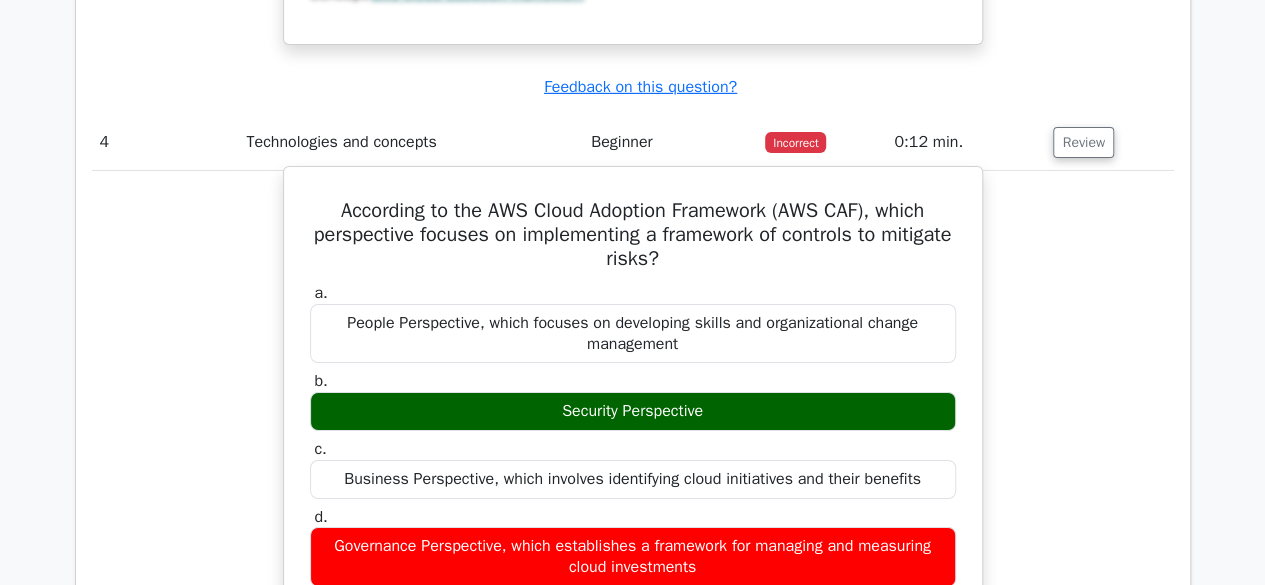 scroll, scrollTop: 3400, scrollLeft: 0, axis: vertical 